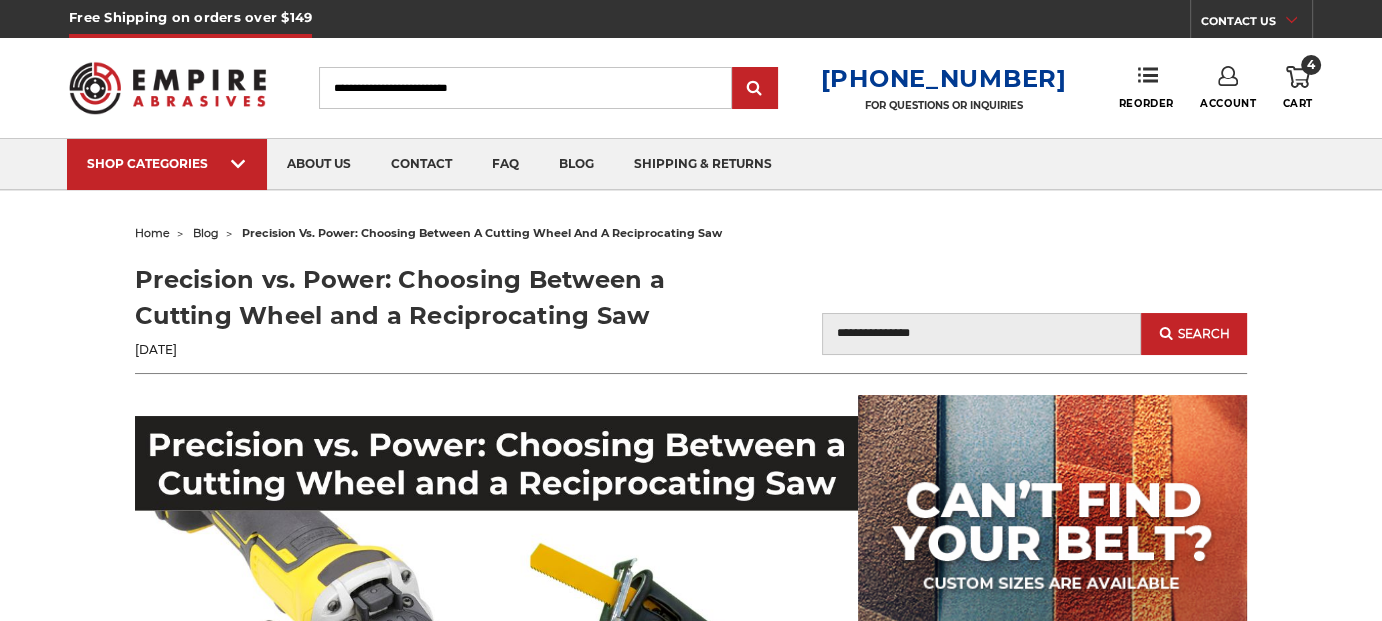 scroll, scrollTop: 136, scrollLeft: 0, axis: vertical 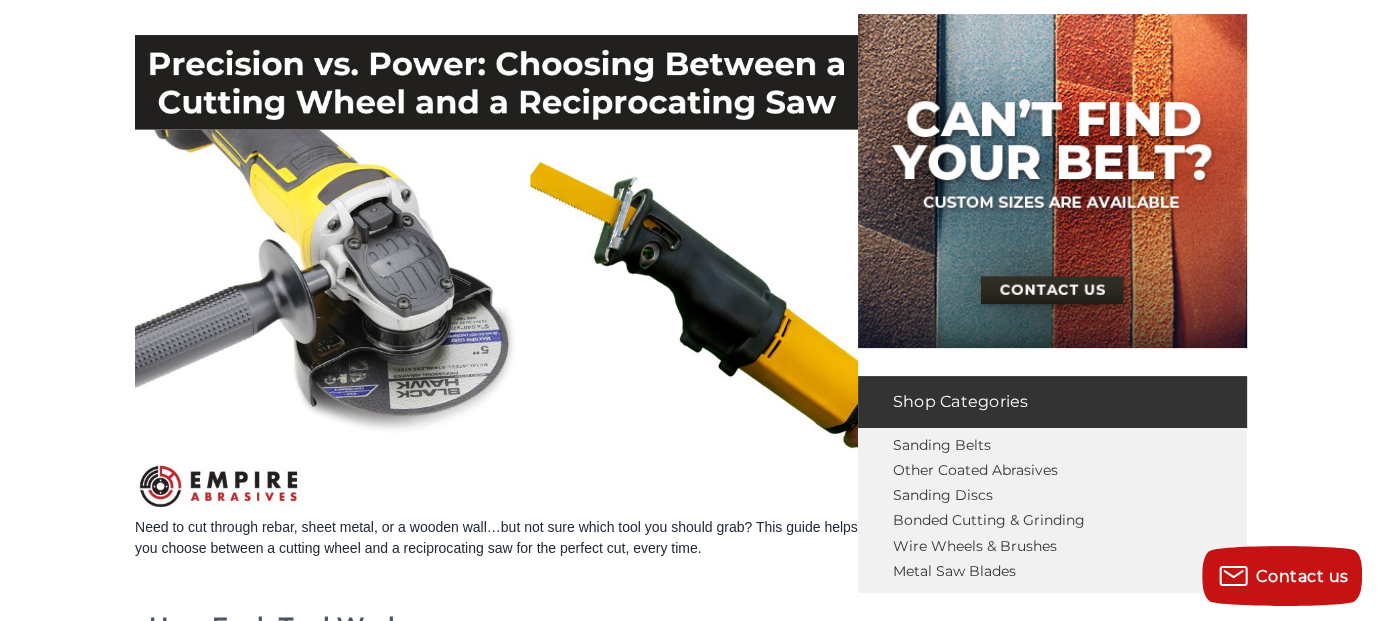 click on "home
blog
precision vs. power: choosing between a cutting wheel and a reciprocating saw
Precision vs. Power: Choosing Between a Cutting Wheel and a Reciprocating Saw
[DATE]
Blog Search
Search
How Each Tool Works
Cutting wheels
Reciprocating saws aka [PERSON_NAME] reciprocating saw blade" at bounding box center [691, 1436] 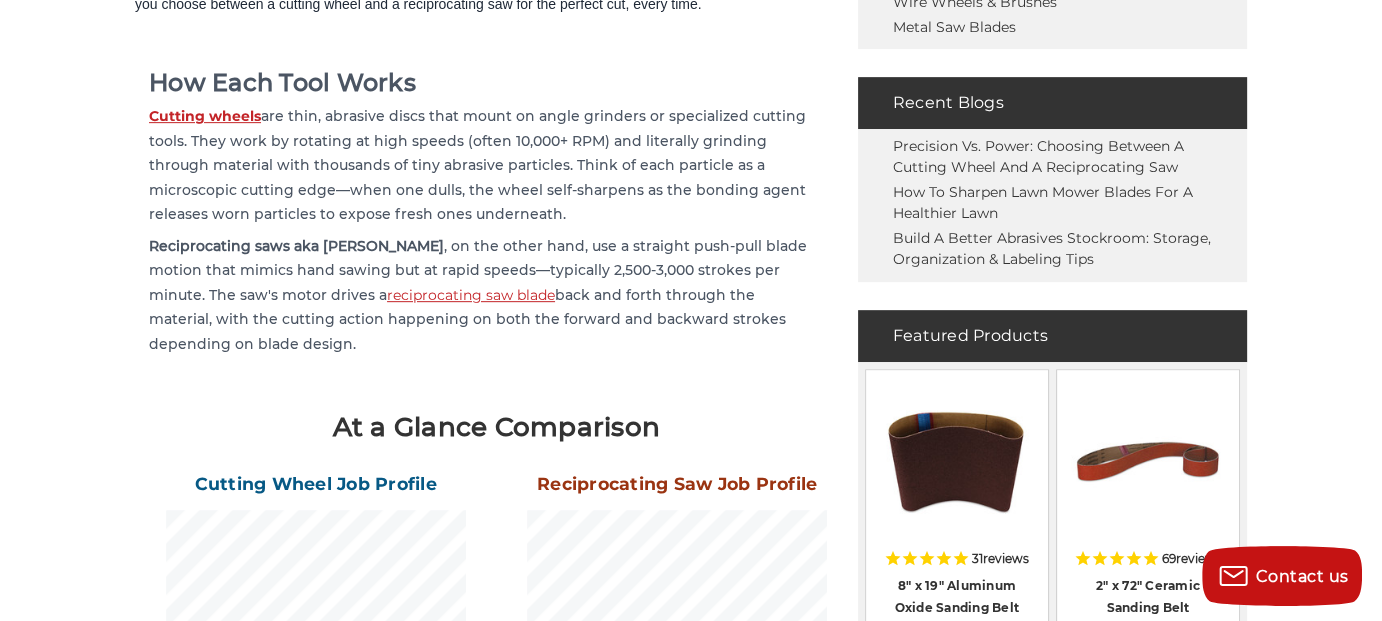 click on "Cutting wheels  are thin, abrasive discs that mount on angle grinders or specialized cutting tools. They work by rotating at high speeds (often 10,000+ RPM) and literally grinding through material with thousands of tiny abrasive particles. Think of each particle as a microscopic cutting edge—when one dulls, the wheel self-sharpens as the bonding agent releases worn particles to expose fresh ones underneath." at bounding box center [485, 165] 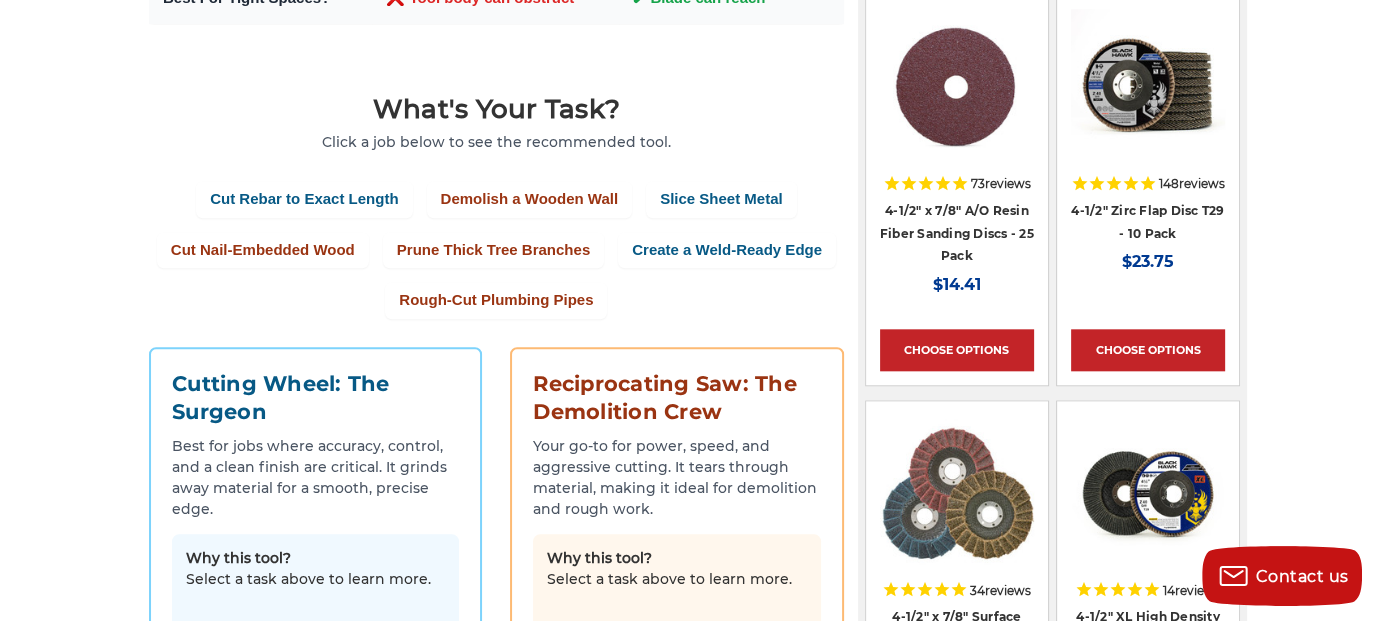scroll, scrollTop: 0, scrollLeft: 0, axis: both 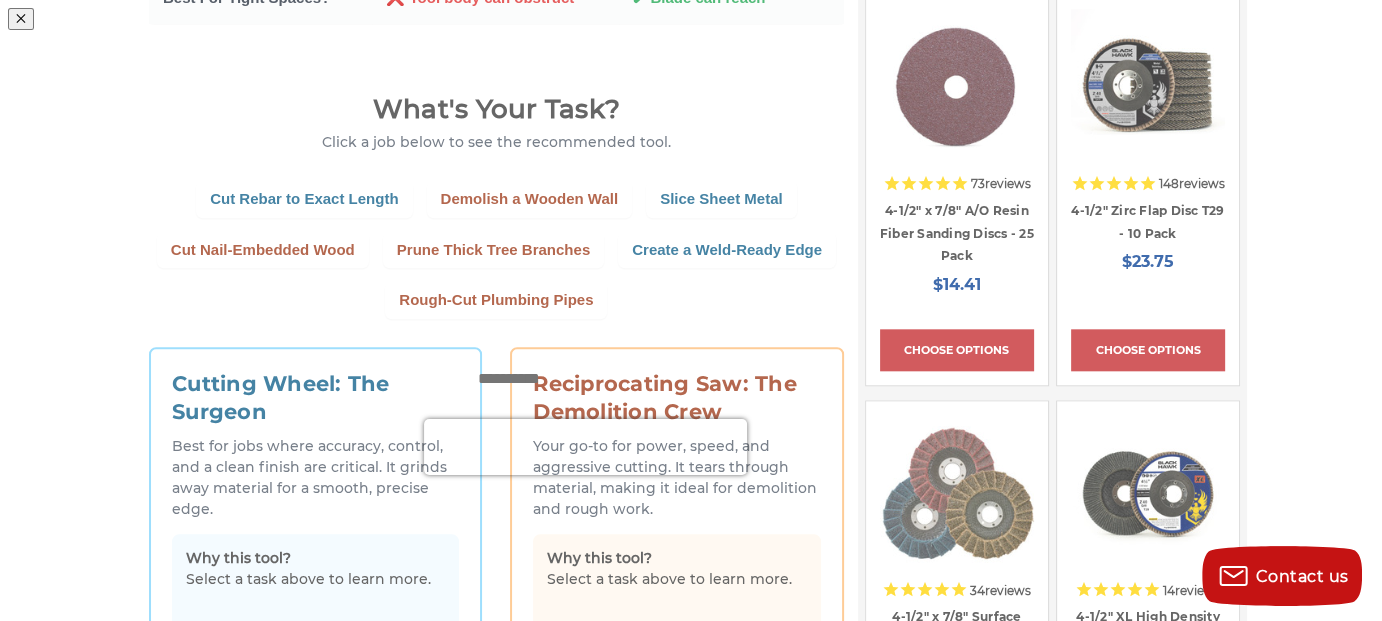 click at bounding box center (958, 150) 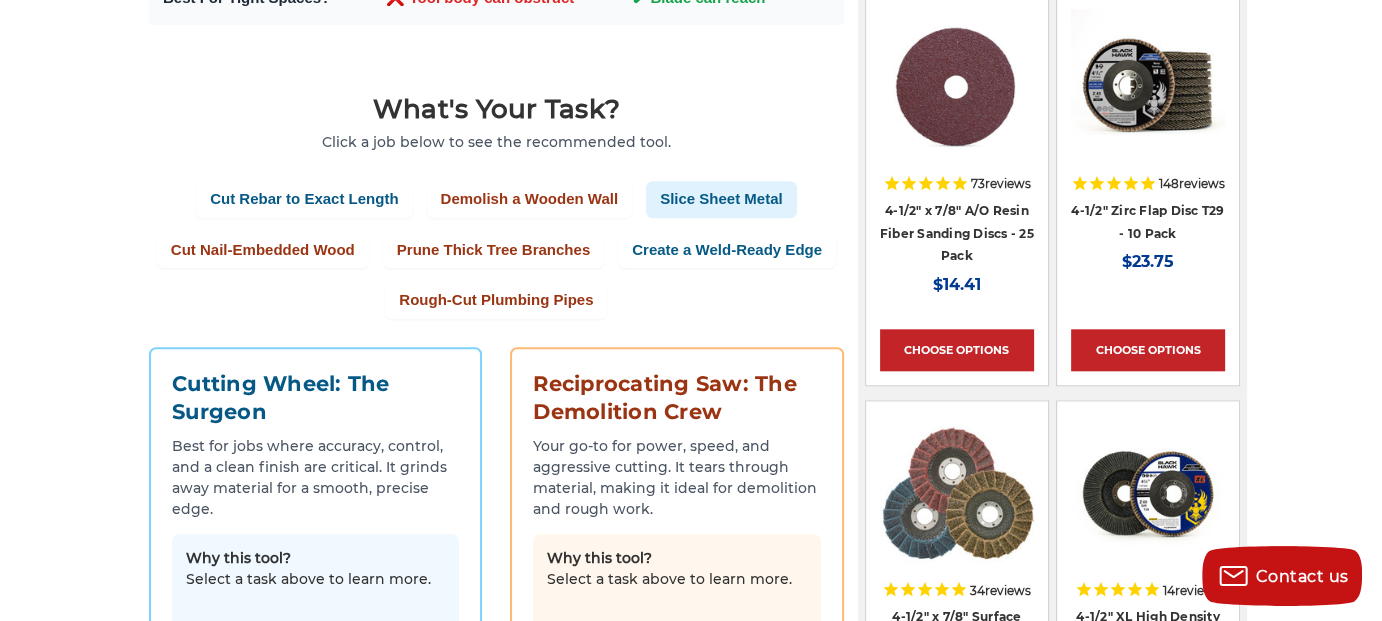 click on "Slice Sheet Metal" at bounding box center (721, 199) 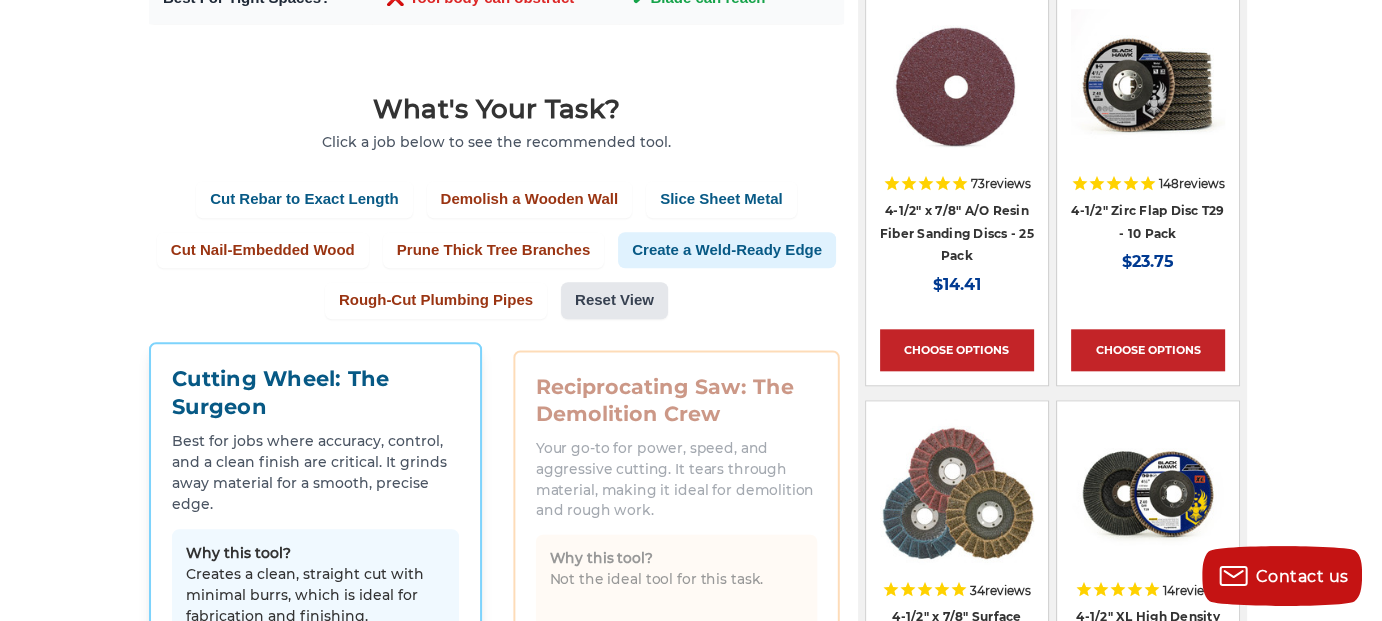 click on "Create a Weld-Ready Edge" at bounding box center [727, 250] 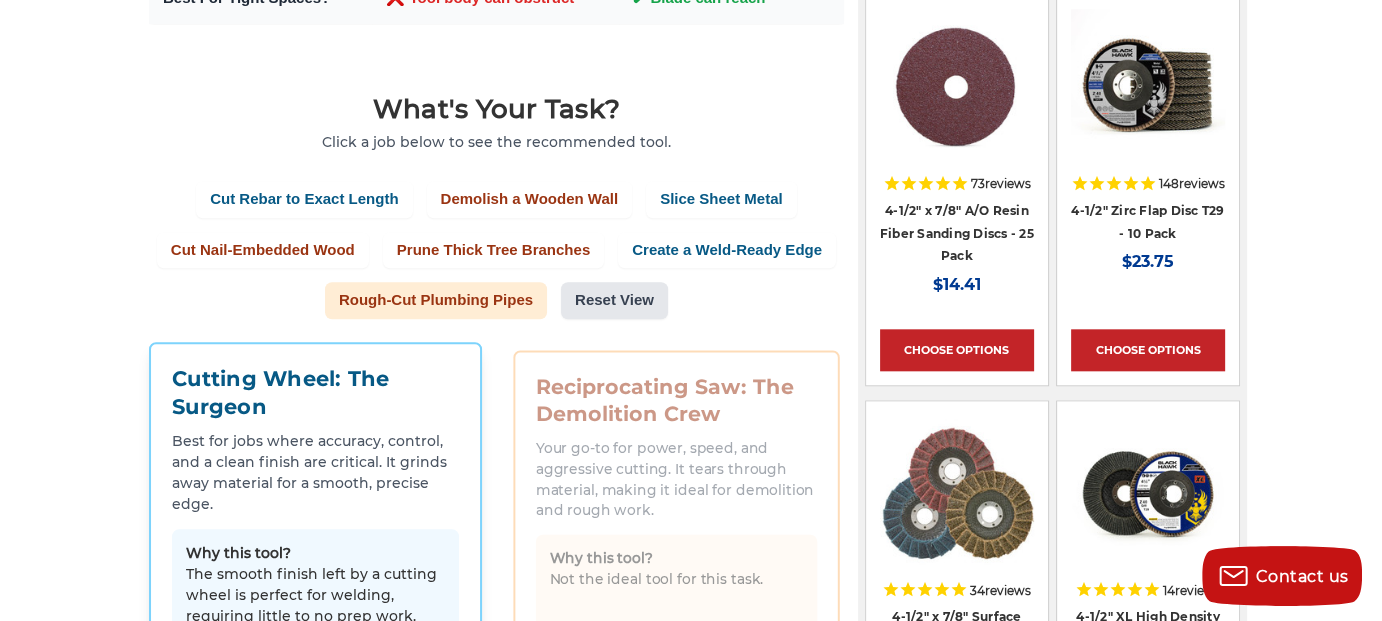 click on "Rough-Cut Plumbing Pipes" at bounding box center (436, 300) 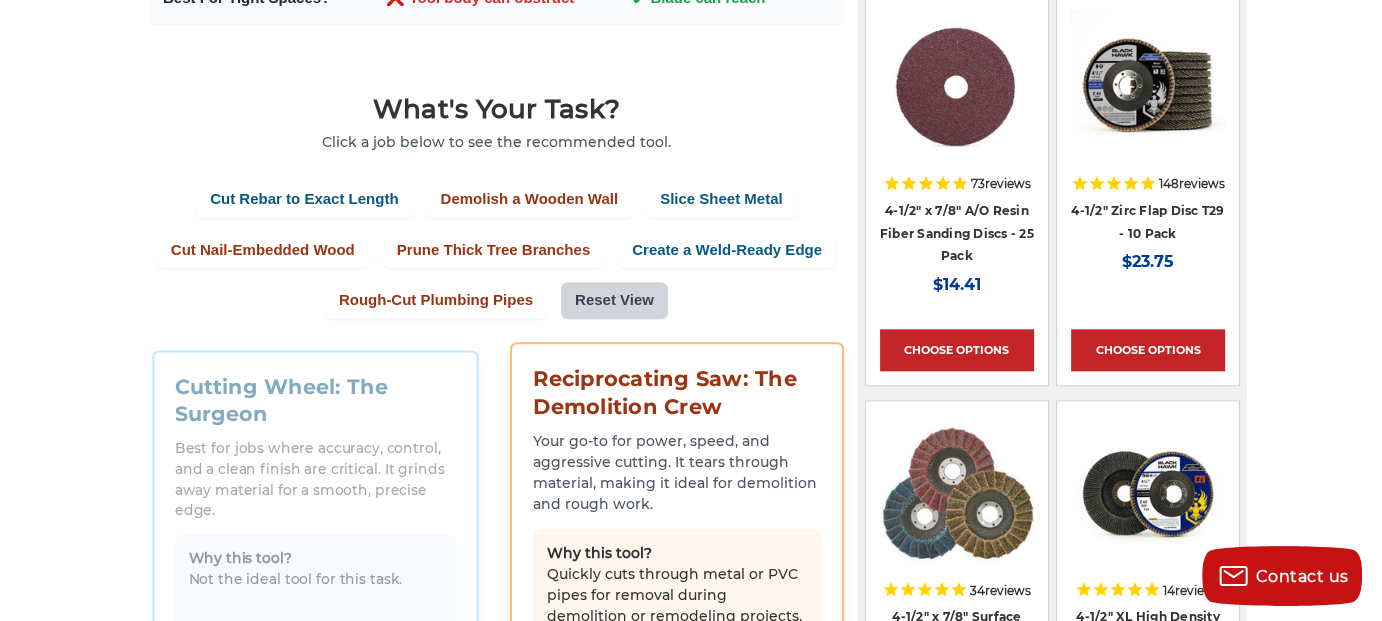 click on "Reset View" at bounding box center (614, 300) 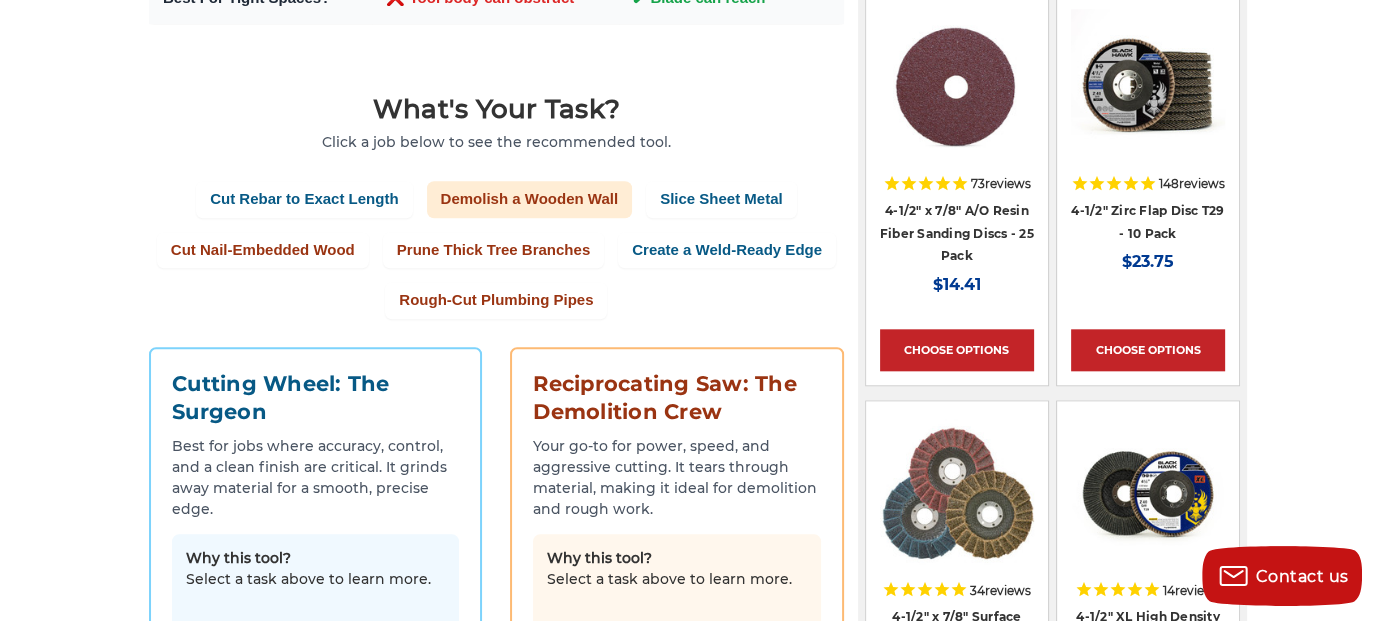 click on "Demolish a Wooden Wall" at bounding box center [530, 199] 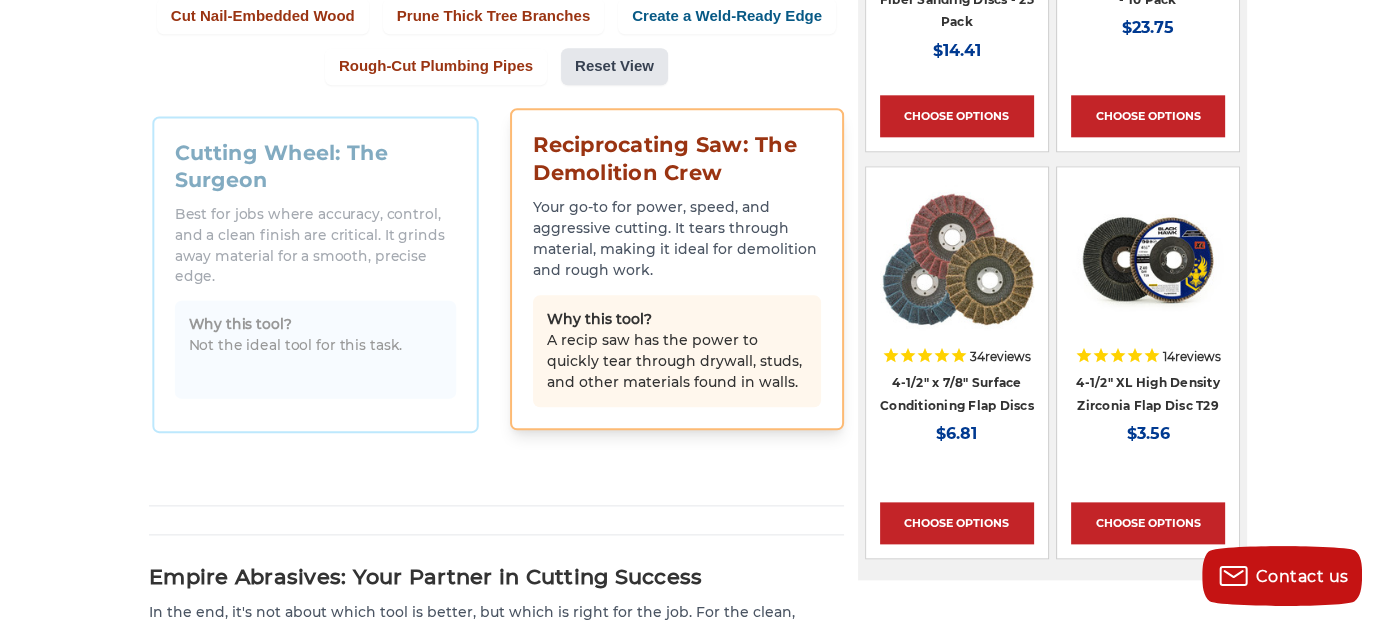 scroll, scrollTop: 2186, scrollLeft: 0, axis: vertical 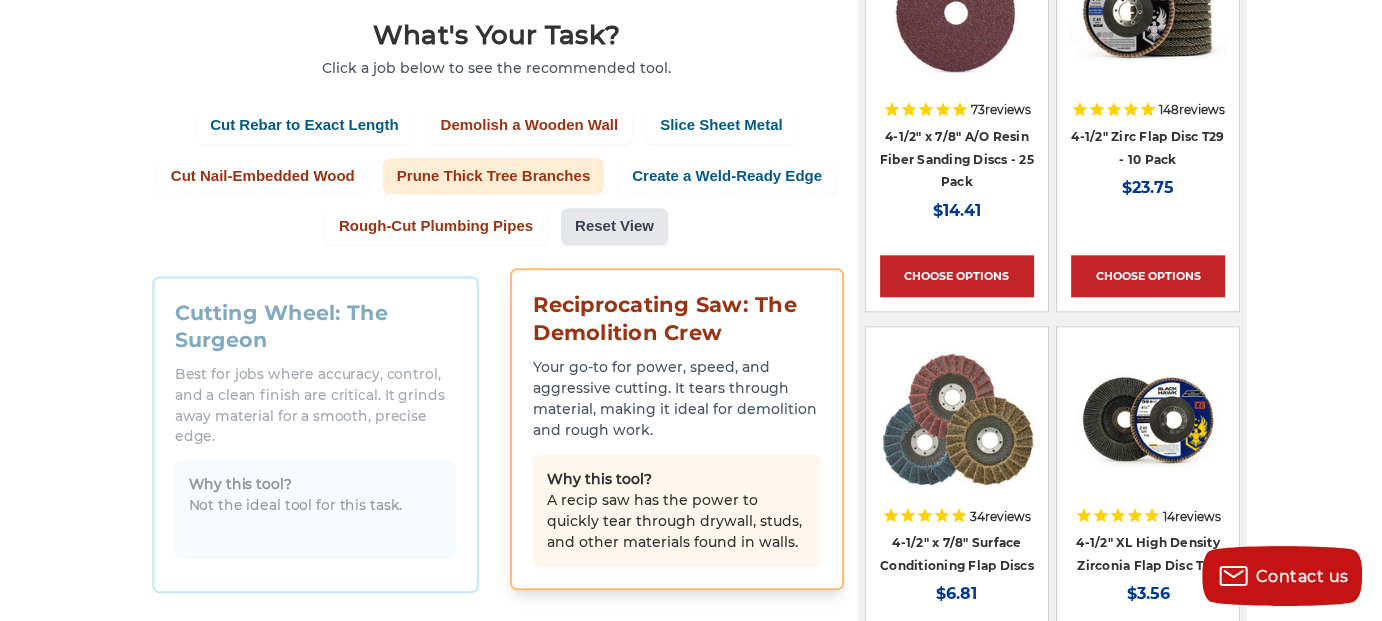 click on "Prune Thick Tree Branches" at bounding box center [493, 176] 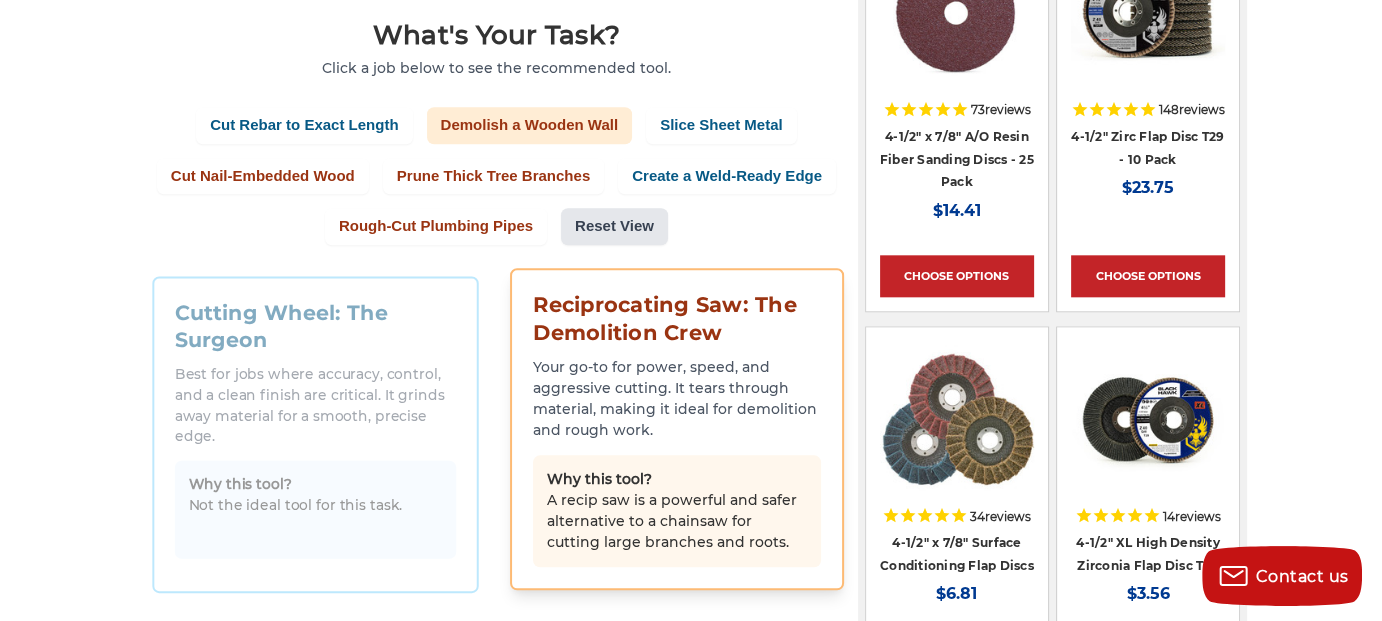 click on "Demolish a Wooden Wall" at bounding box center (530, 125) 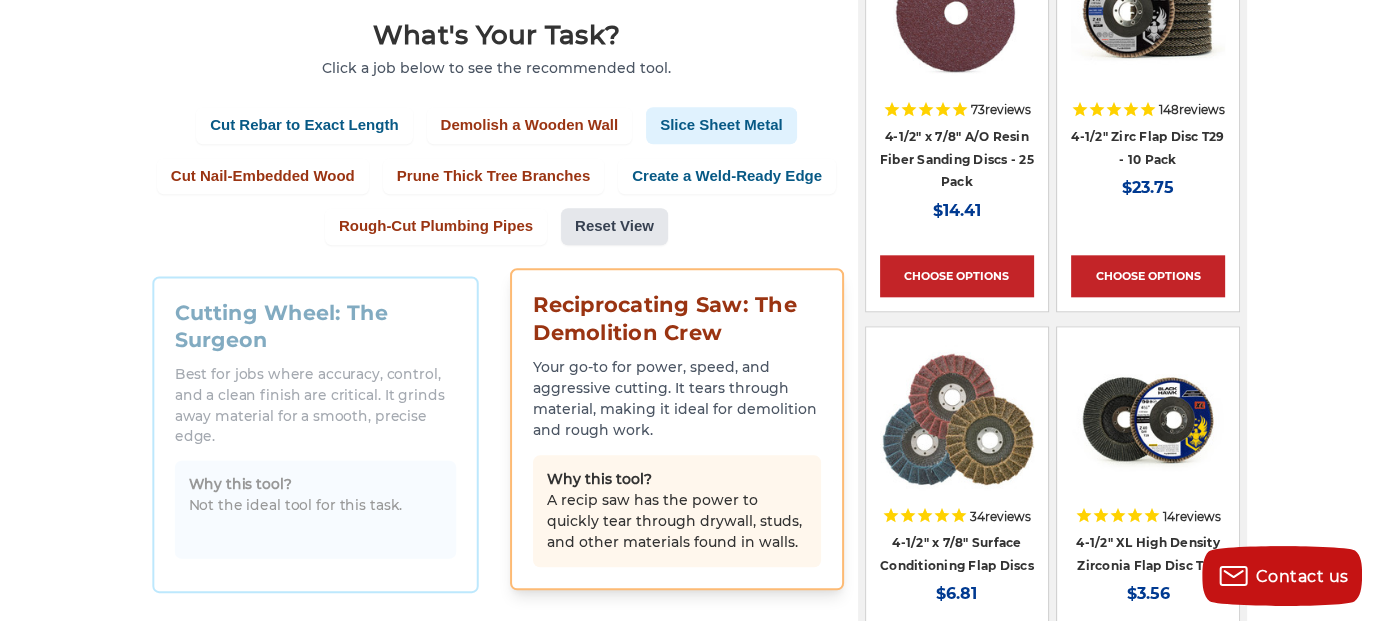 click on "Slice Sheet Metal" at bounding box center [721, 125] 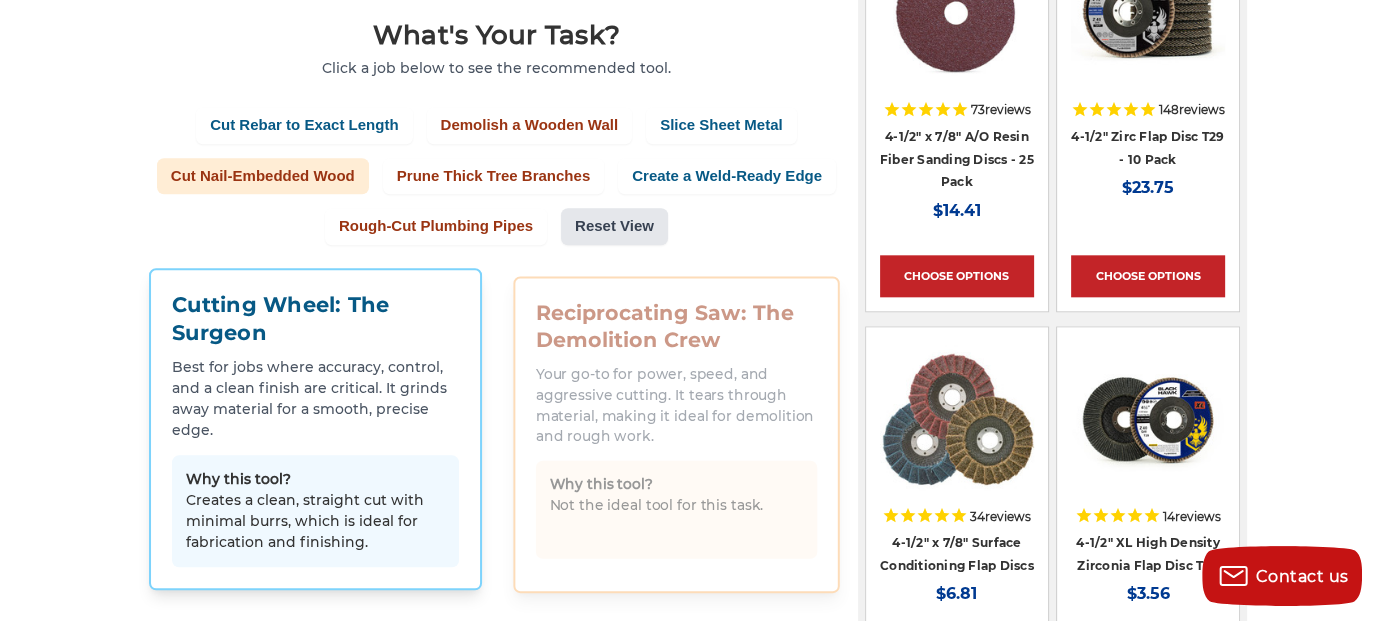 click on "Cut Nail-Embedded Wood" at bounding box center (263, 176) 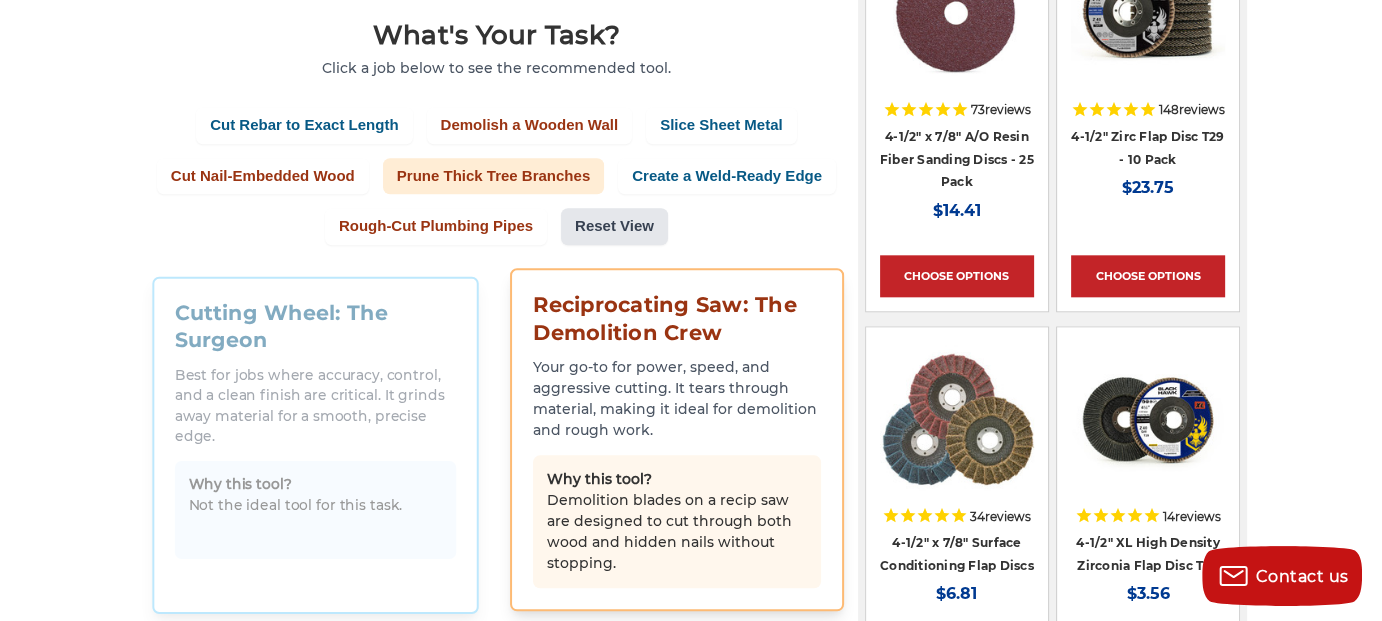 click on "Prune Thick Tree Branches" at bounding box center [493, 176] 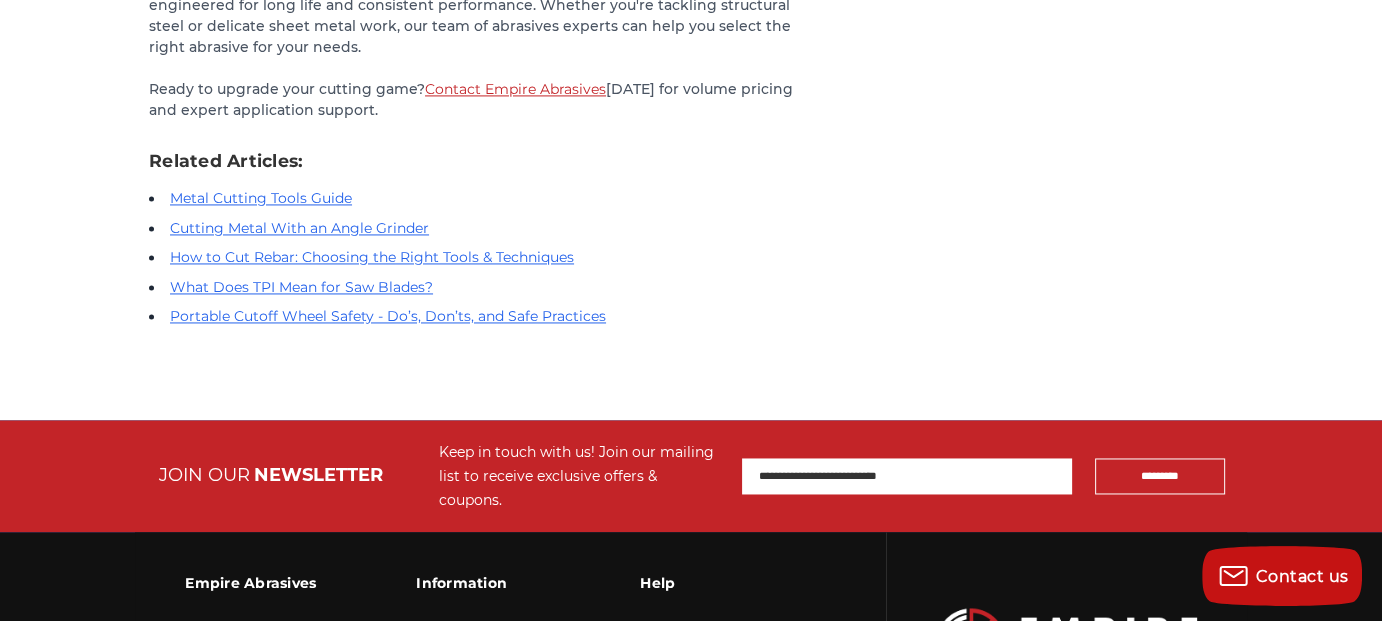 scroll, scrollTop: 3060, scrollLeft: 0, axis: vertical 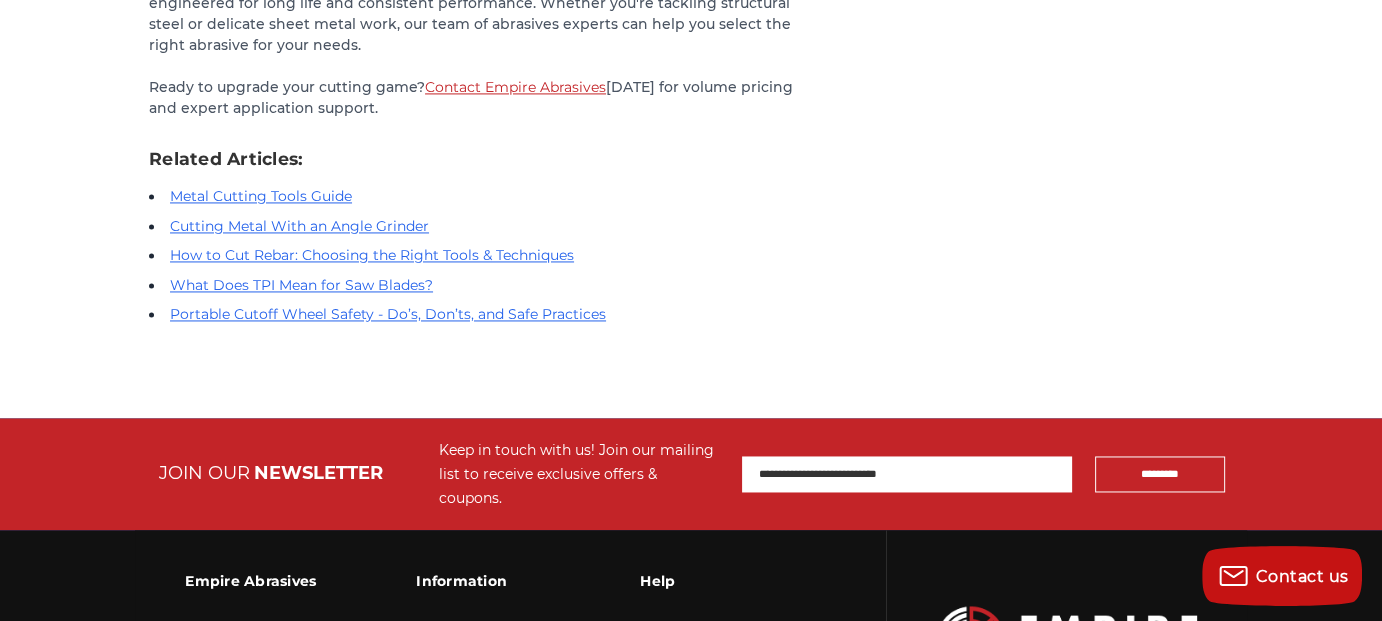 type 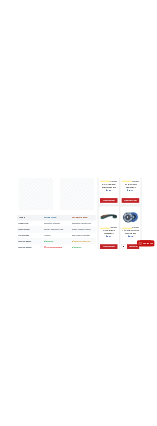 scroll, scrollTop: 1456, scrollLeft: 0, axis: vertical 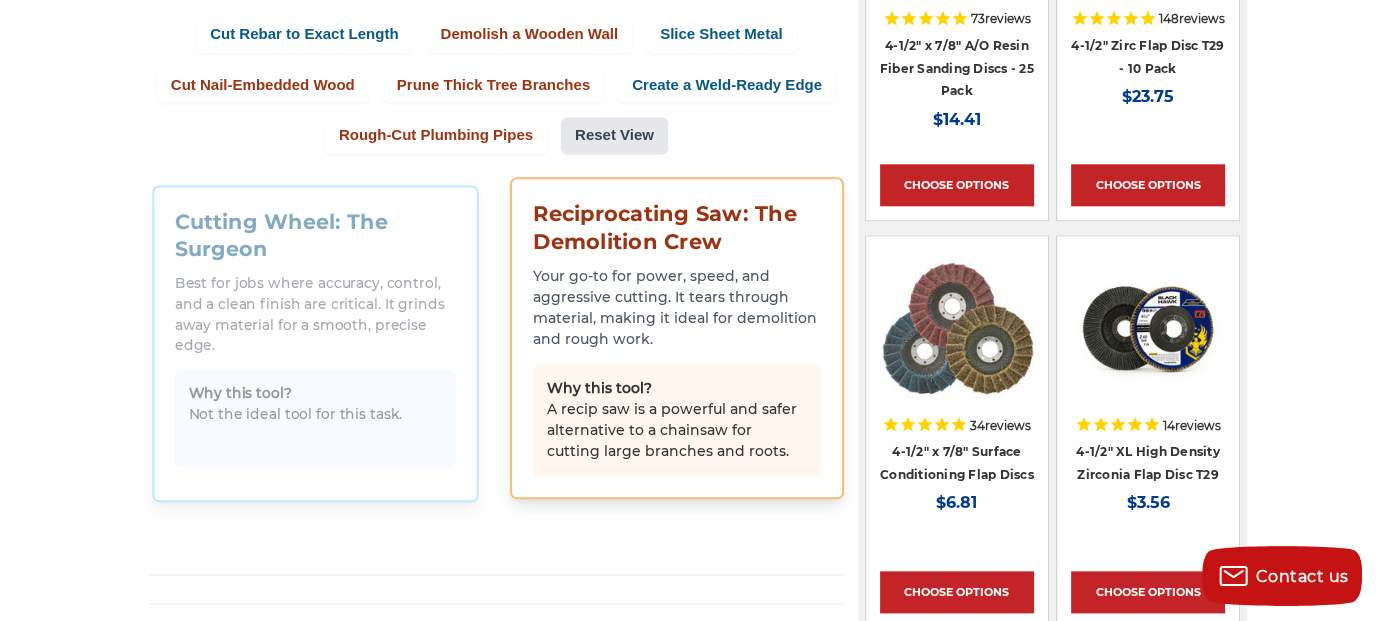 click on "How Each Tool Works
Cutting wheels  are thin, abrasive discs that mount on angle grinders or specialized cutting tools. They work by rotating at high speeds (often 10,000+ RPM) and literally grinding through material with thousands of tiny abrasive particles. Think of each particle as a microscopic cutting edge—when one dulls, the wheel self-sharpens as the bonding agent releases worn particles to expose fresh ones underneath.
Reciprocating saws aka [PERSON_NAME] , on the other hand, use a straight push-pull blade motion that mimics hand sawing but at rapid speeds—typically 2,500-3,000 strokes per minute. The saw's motor drives a  reciprocating saw blade  back and forth through the material, with the cutting action happening on both the forward and backward strokes depending on blade design.
At a Glance Comparison
Cutting Wheel Job Profile
Reciprocating Saw Job Profile
Feature
Cutting Wheel
Reciprocating Saw
Primary Job
Precision & Finishing" at bounding box center [496, -93] 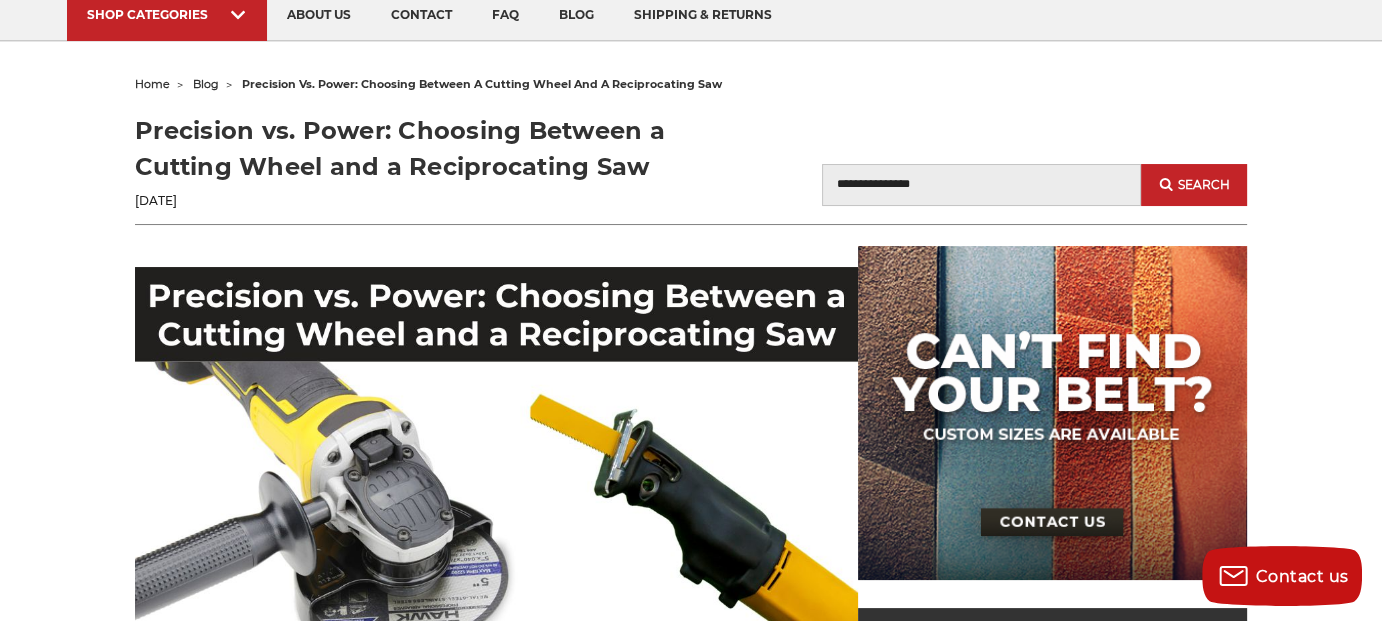 scroll, scrollTop: 0, scrollLeft: 0, axis: both 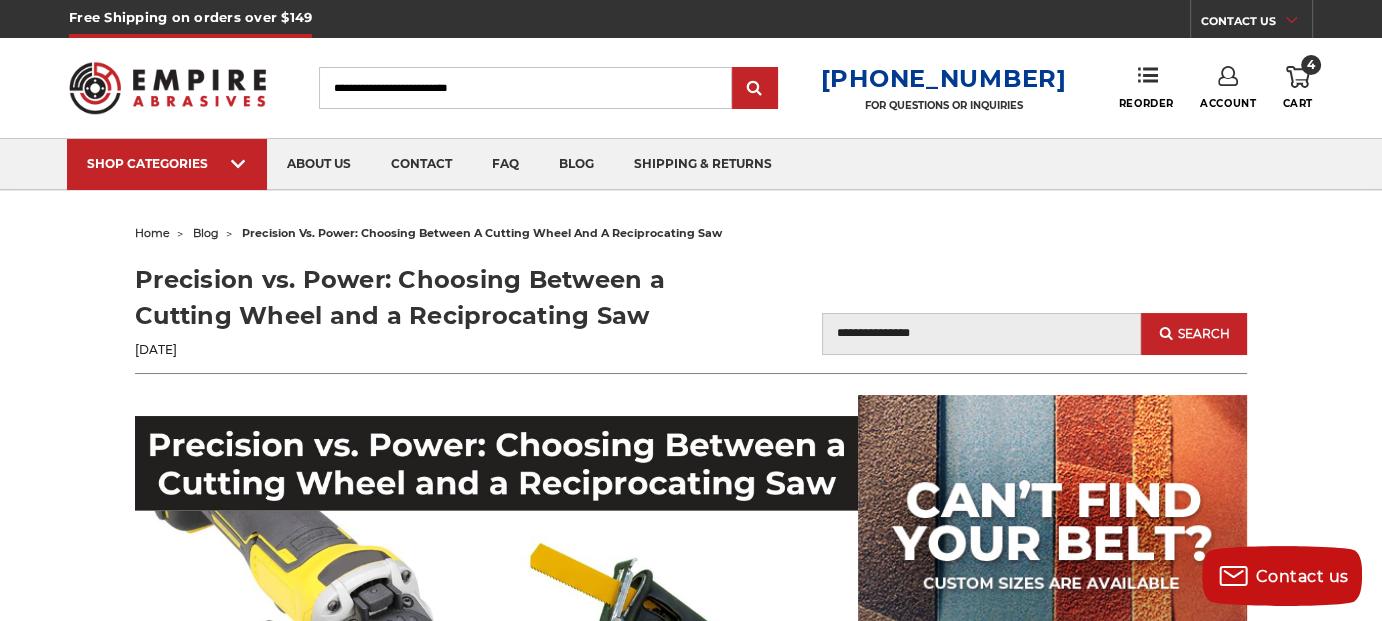 click on "home
blog
precision vs. power: choosing between a cutting wheel and a reciprocating saw" at bounding box center (691, 233) 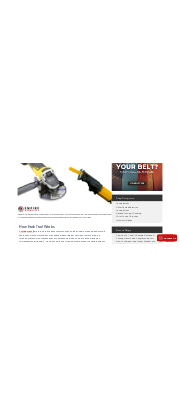 scroll, scrollTop: 479, scrollLeft: 0, axis: vertical 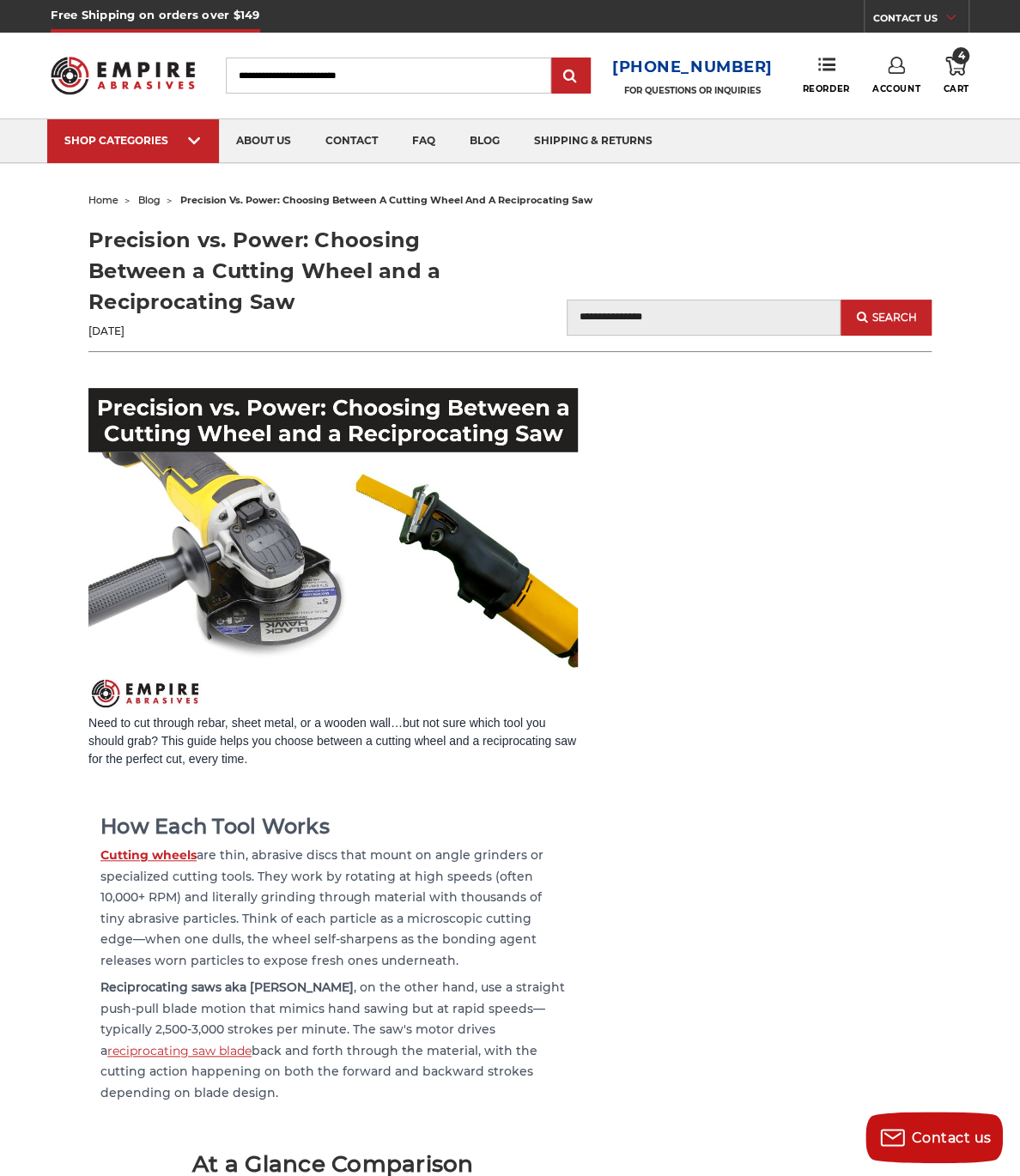 click at bounding box center (333, 551) 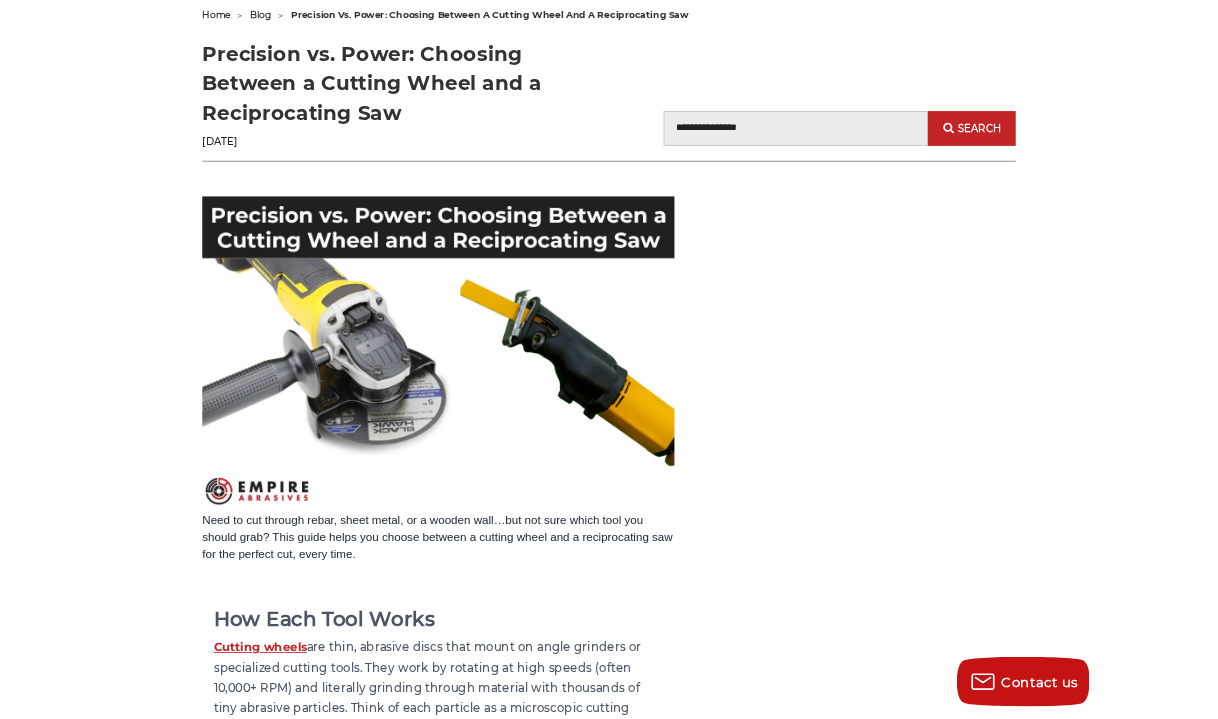 scroll, scrollTop: 0, scrollLeft: 0, axis: both 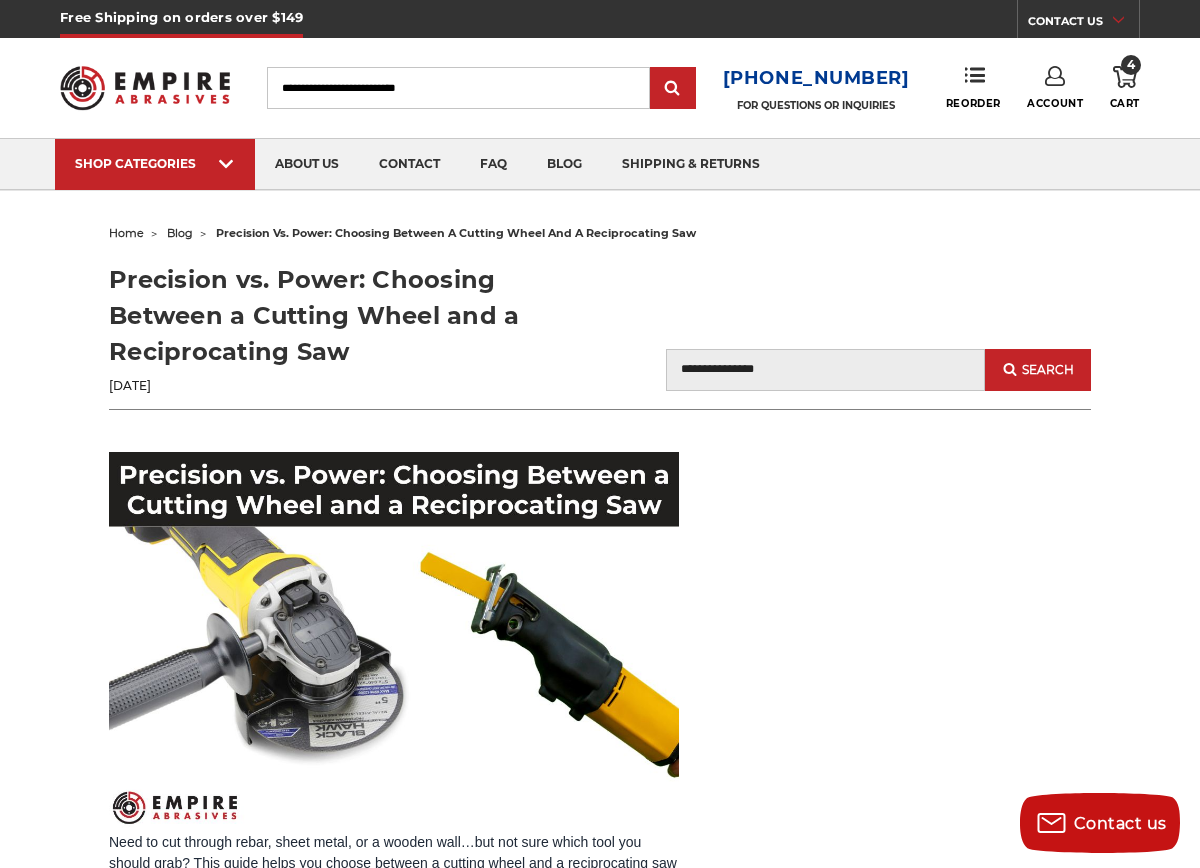 click at bounding box center (394, 642) 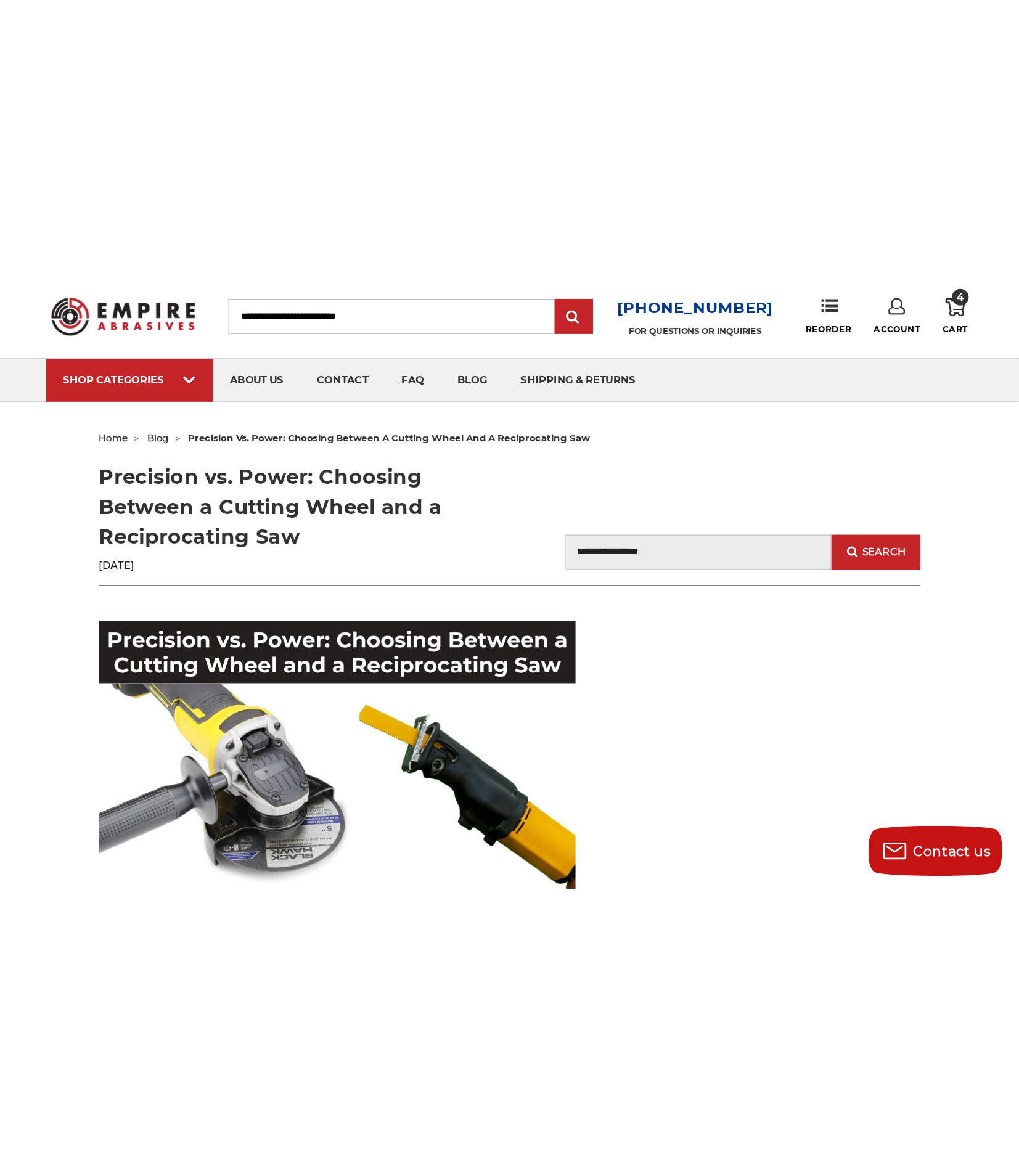scroll, scrollTop: 30, scrollLeft: 0, axis: vertical 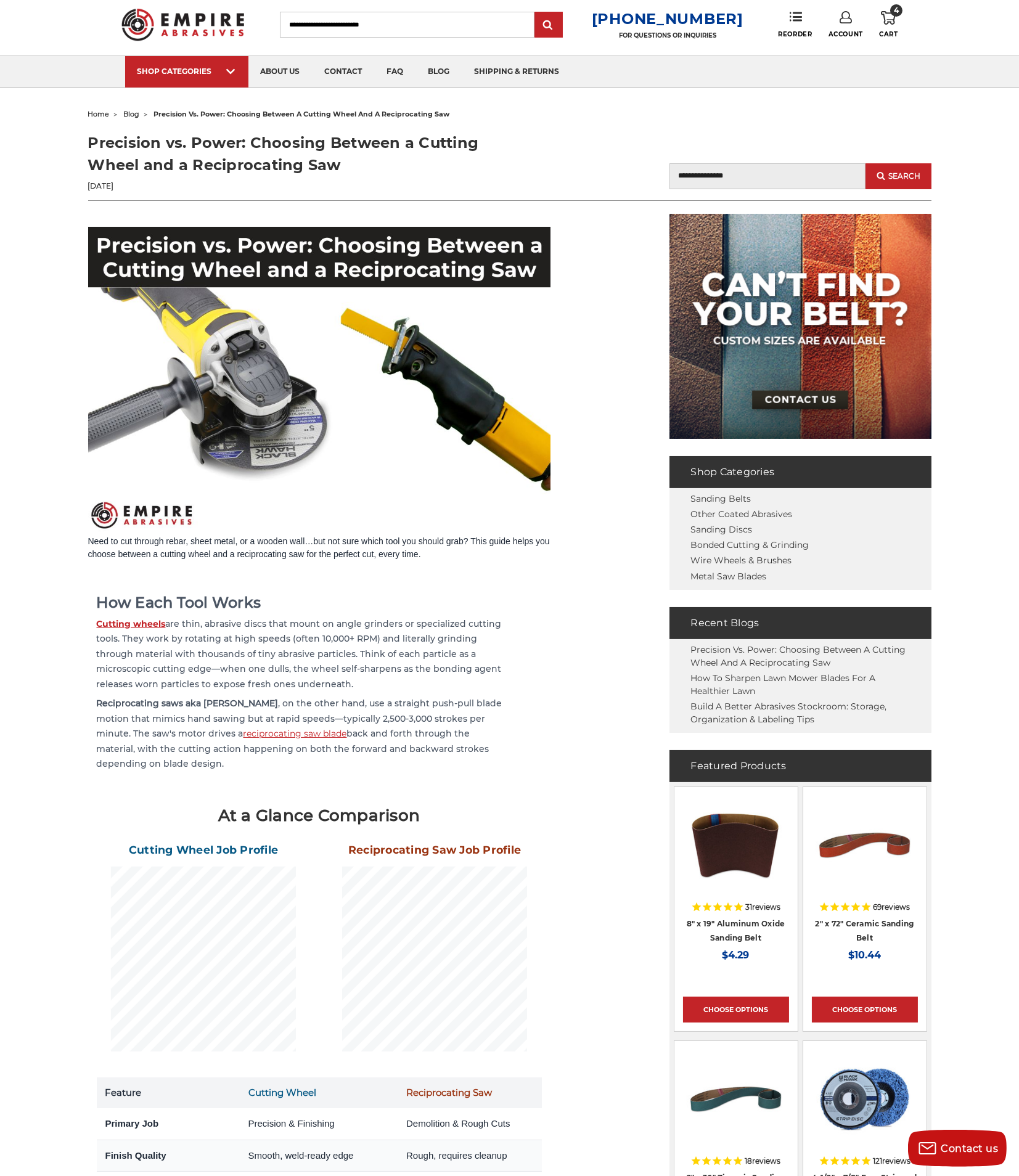 click at bounding box center [319, 381] 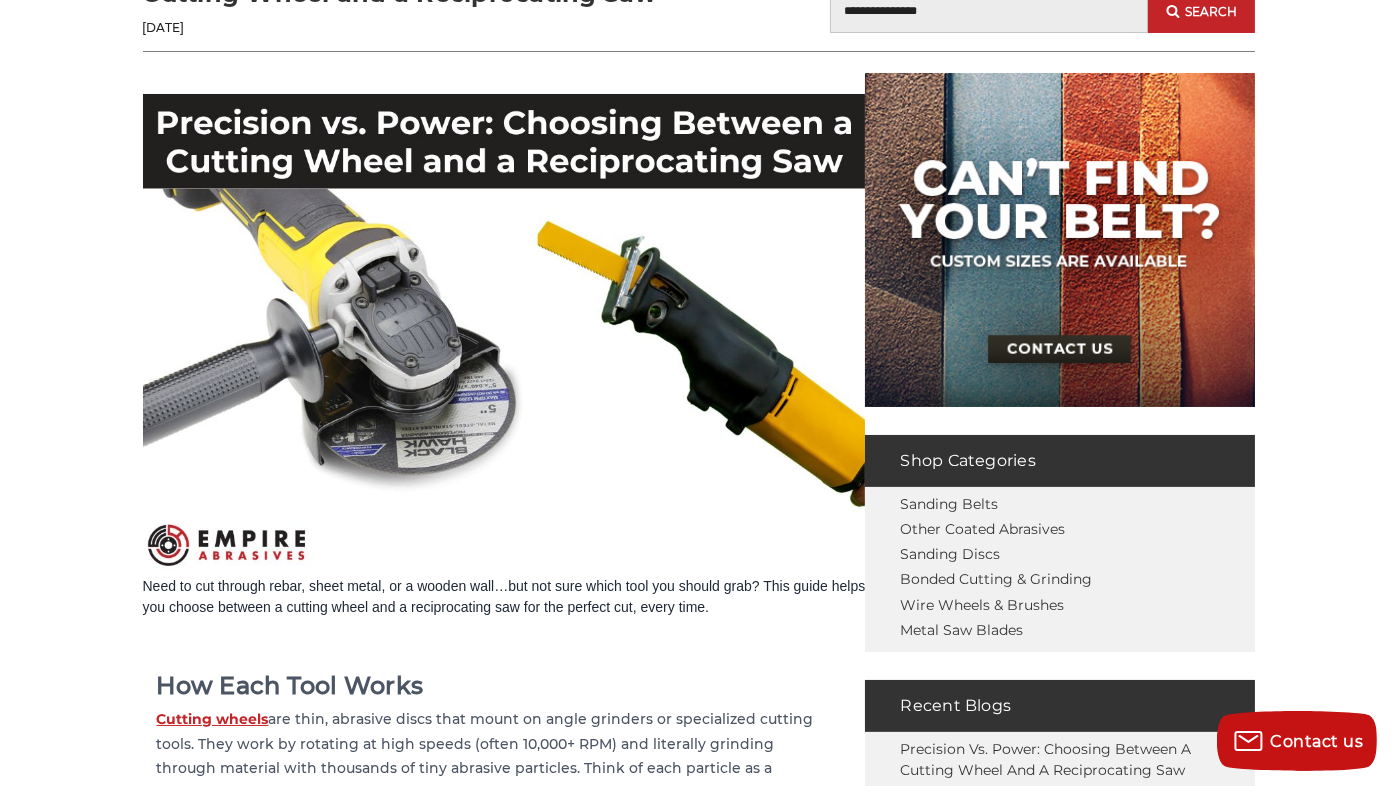 scroll, scrollTop: 474, scrollLeft: 0, axis: vertical 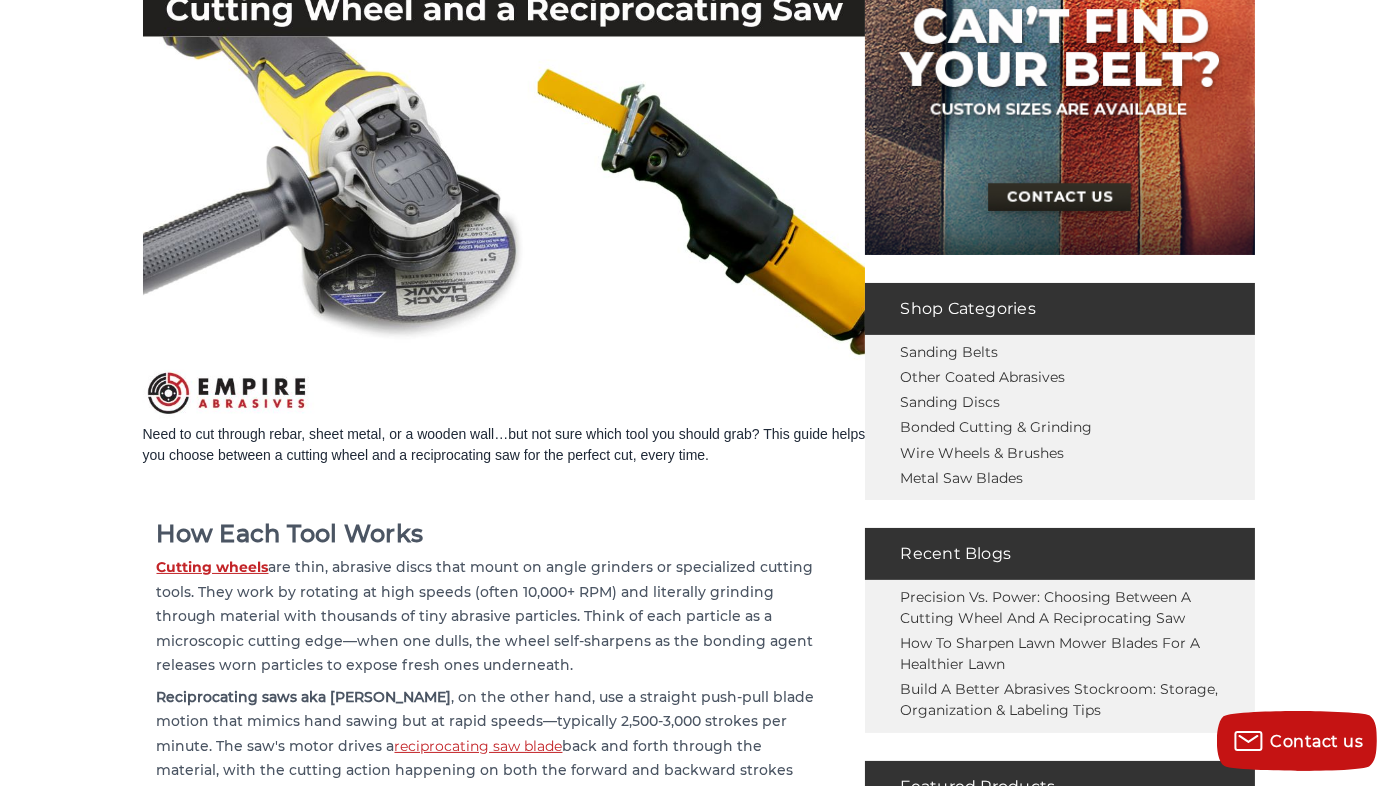 click on "How Each Tool Works" at bounding box center (493, 535) 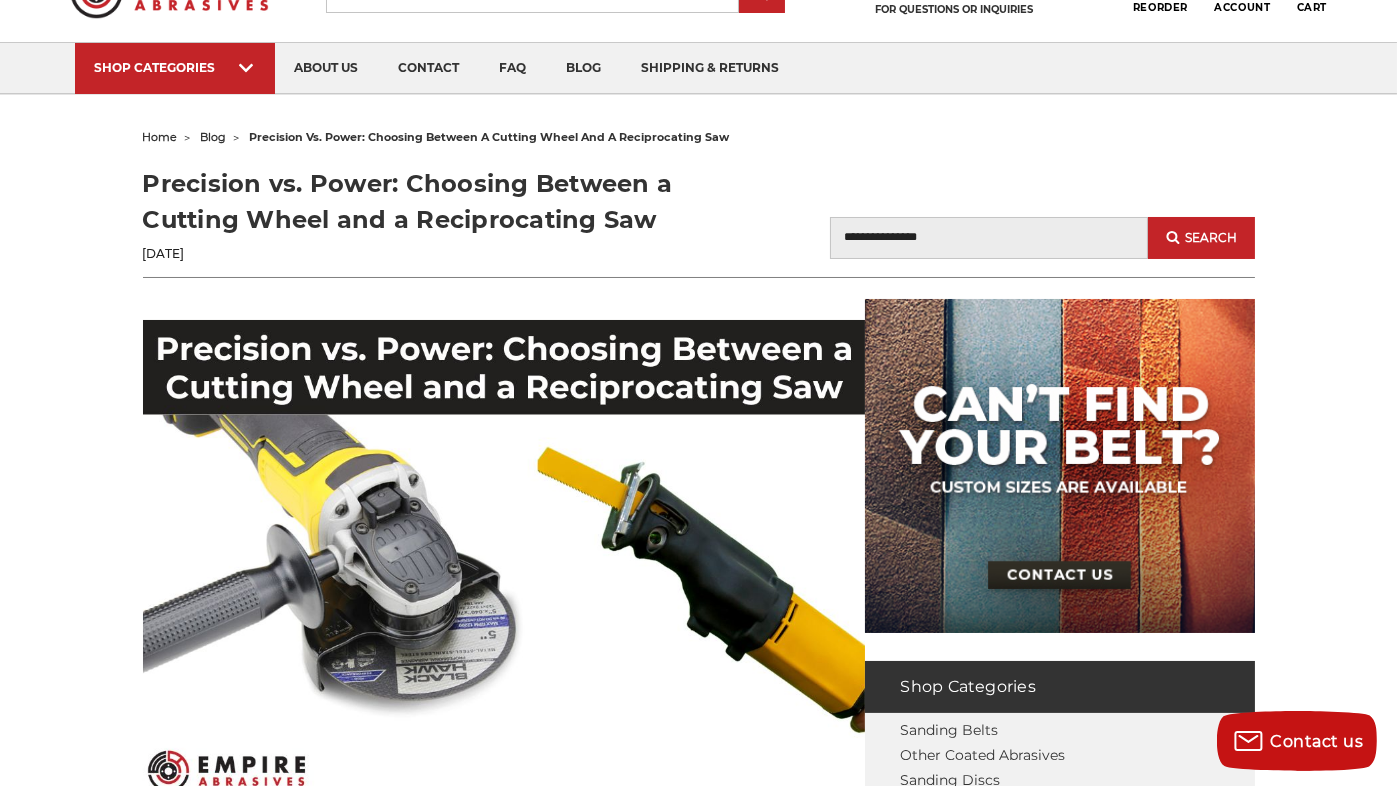 scroll, scrollTop: 95, scrollLeft: 0, axis: vertical 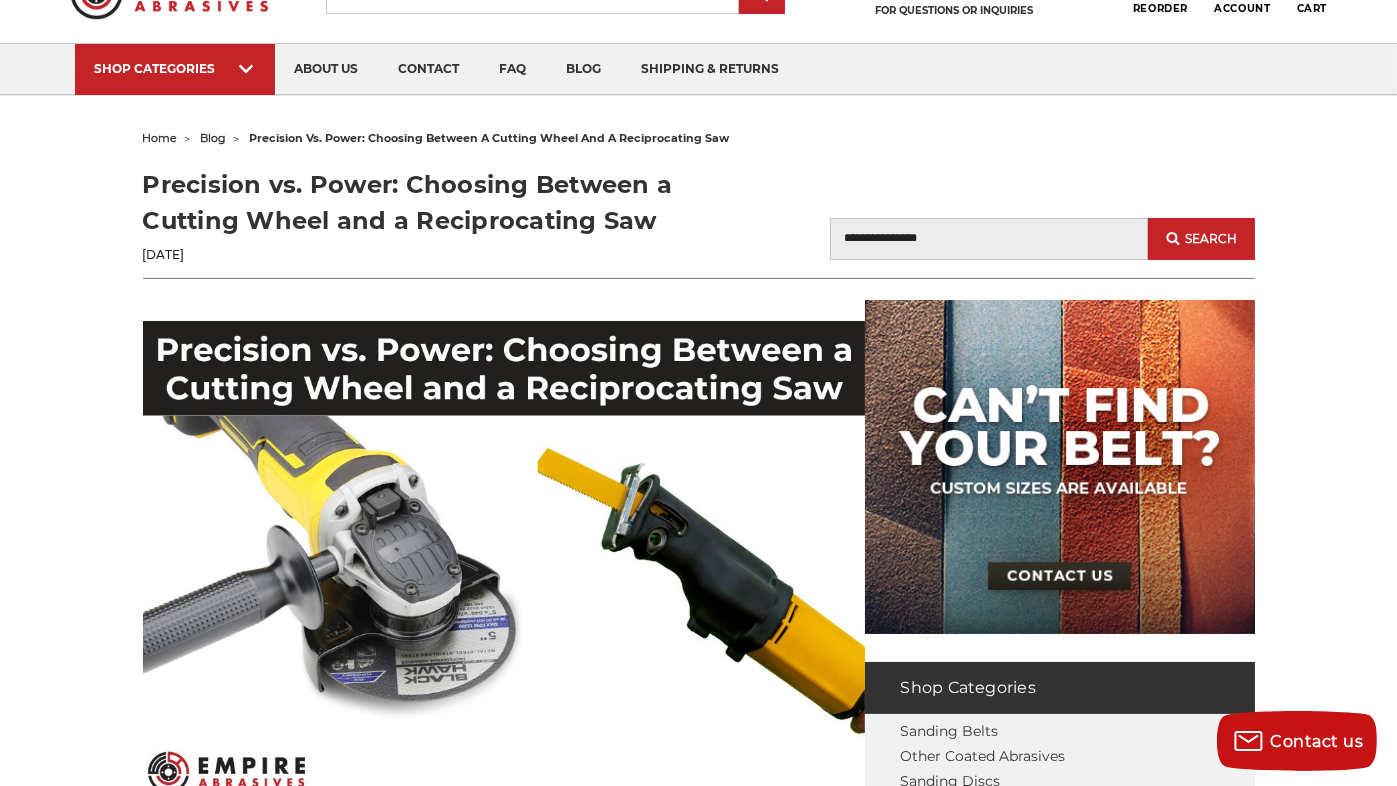 click at bounding box center [504, 562] 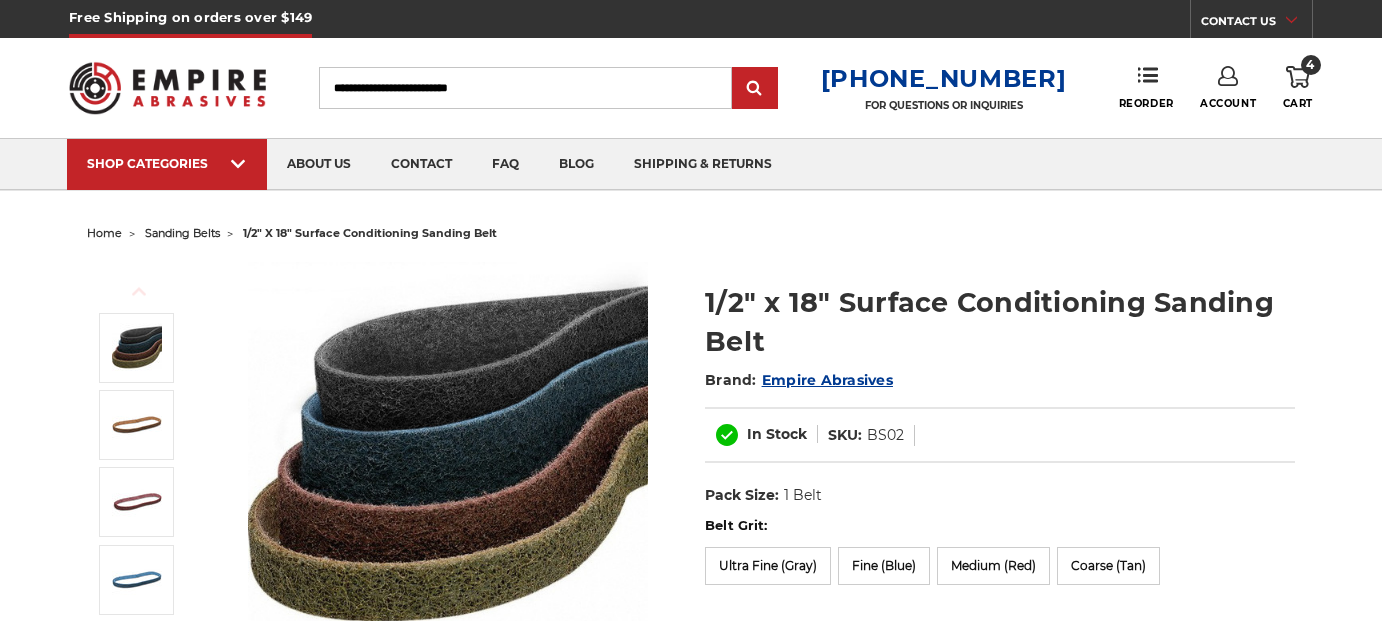 scroll, scrollTop: 0, scrollLeft: 0, axis: both 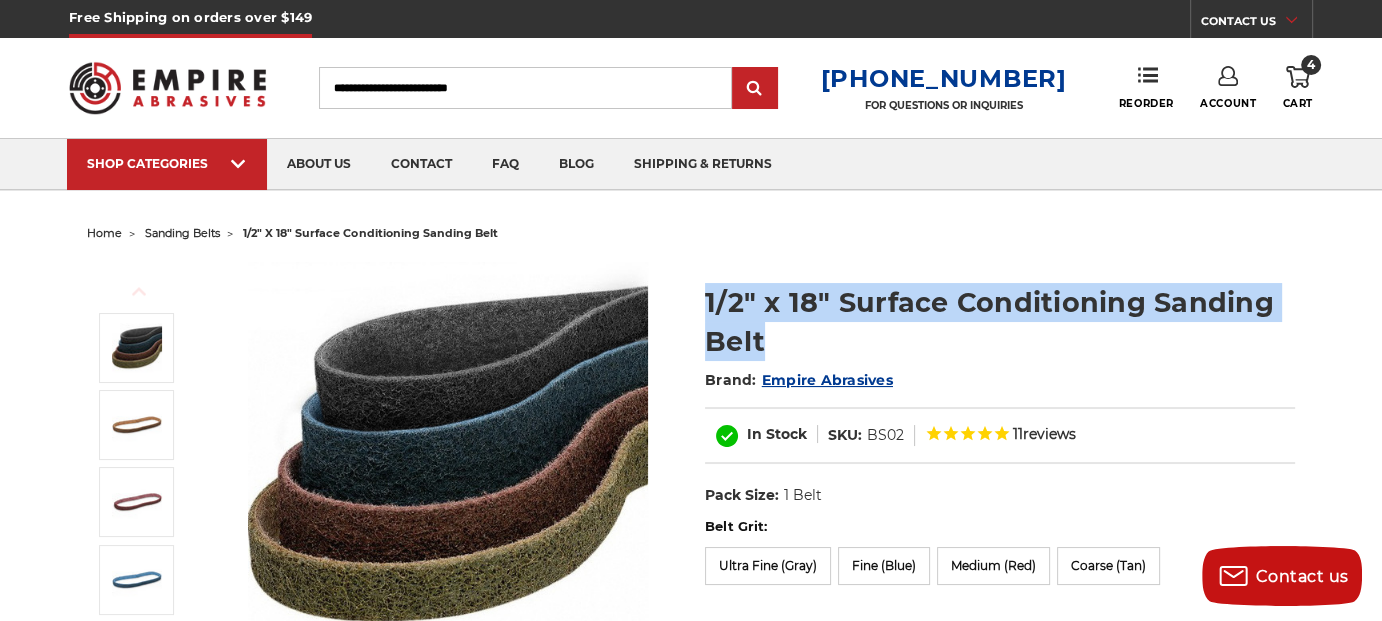drag, startPoint x: 766, startPoint y: 347, endPoint x: 706, endPoint y: 289, distance: 83.450584 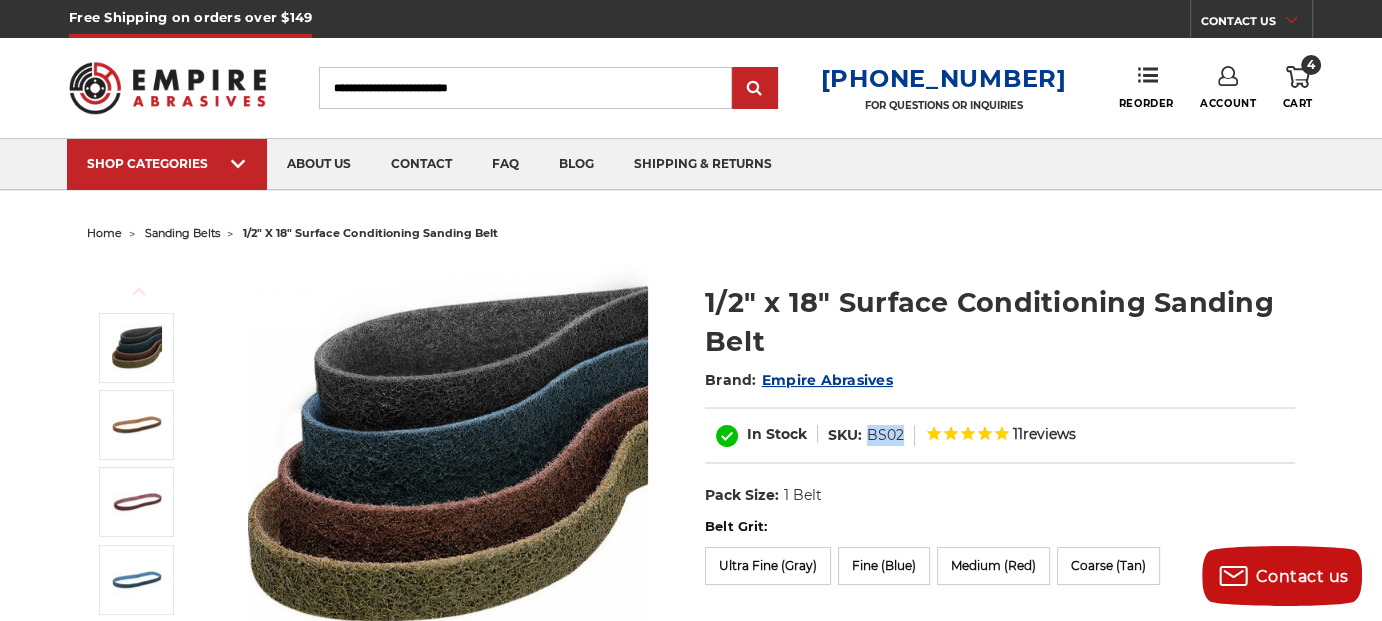 drag, startPoint x: 903, startPoint y: 433, endPoint x: 867, endPoint y: 420, distance: 38.27532 